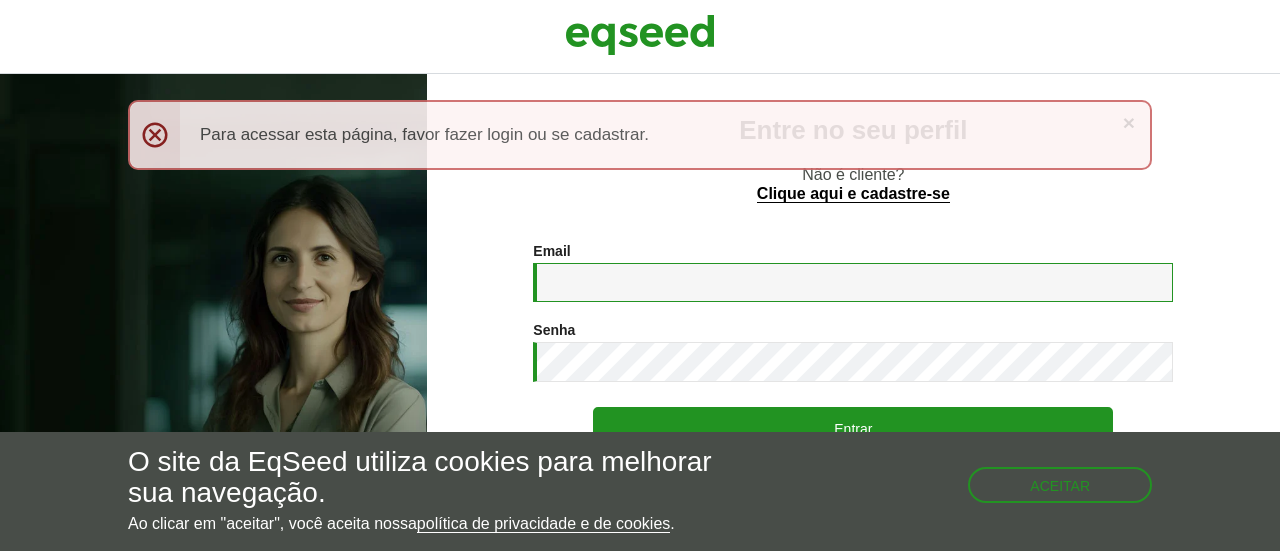 scroll, scrollTop: 0, scrollLeft: 0, axis: both 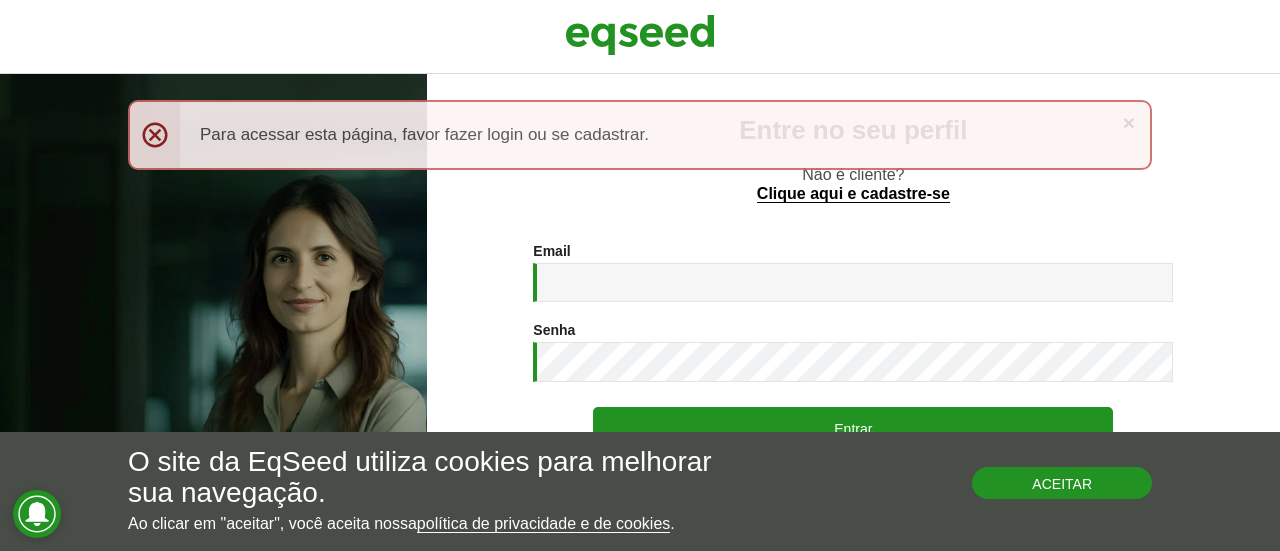 click on "Aceitar" at bounding box center [1062, 483] 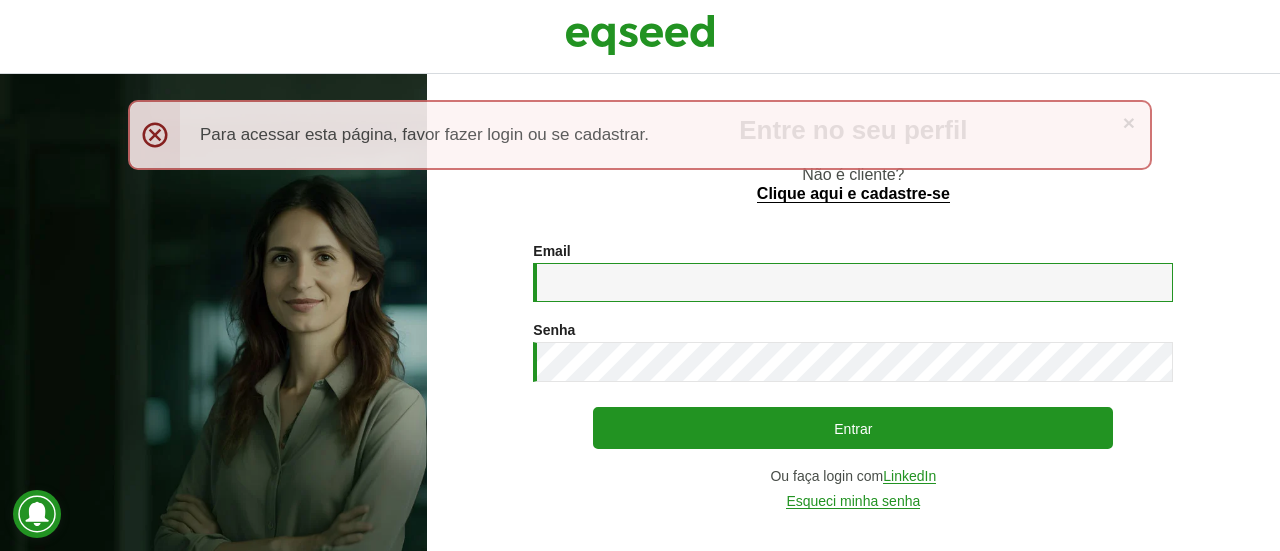 click on "Email  *" at bounding box center (853, 282) 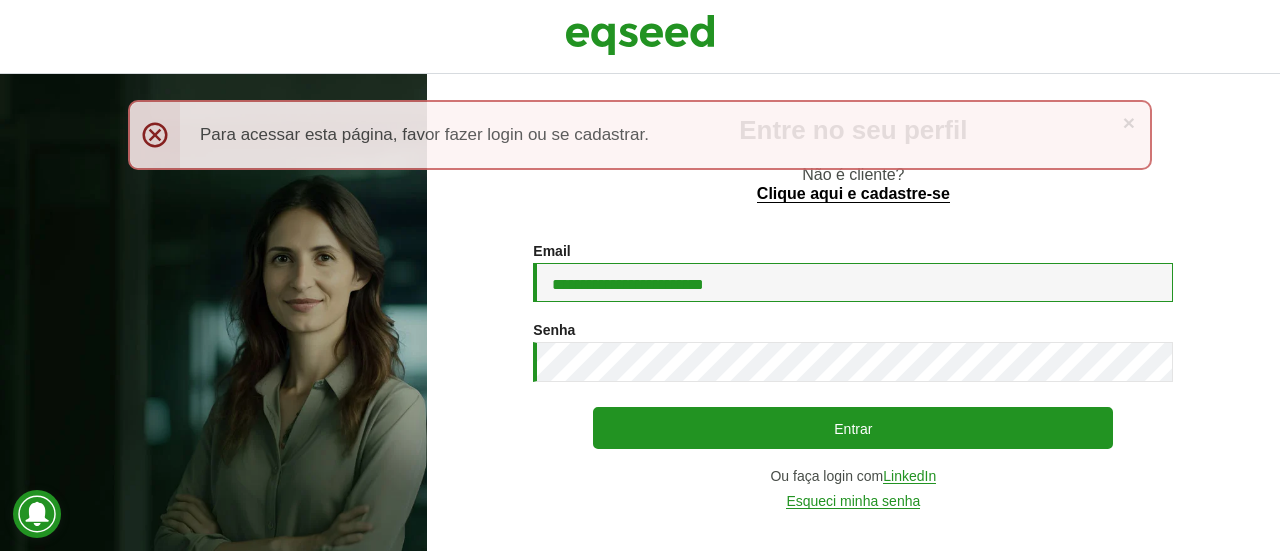 click on "**********" at bounding box center (853, 282) 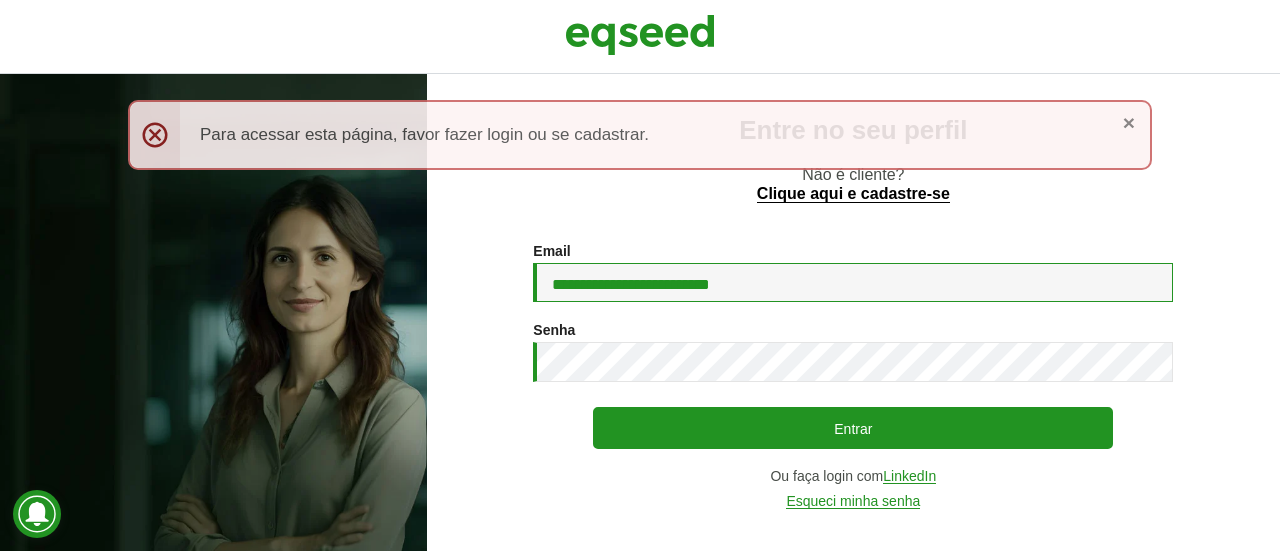 type on "**********" 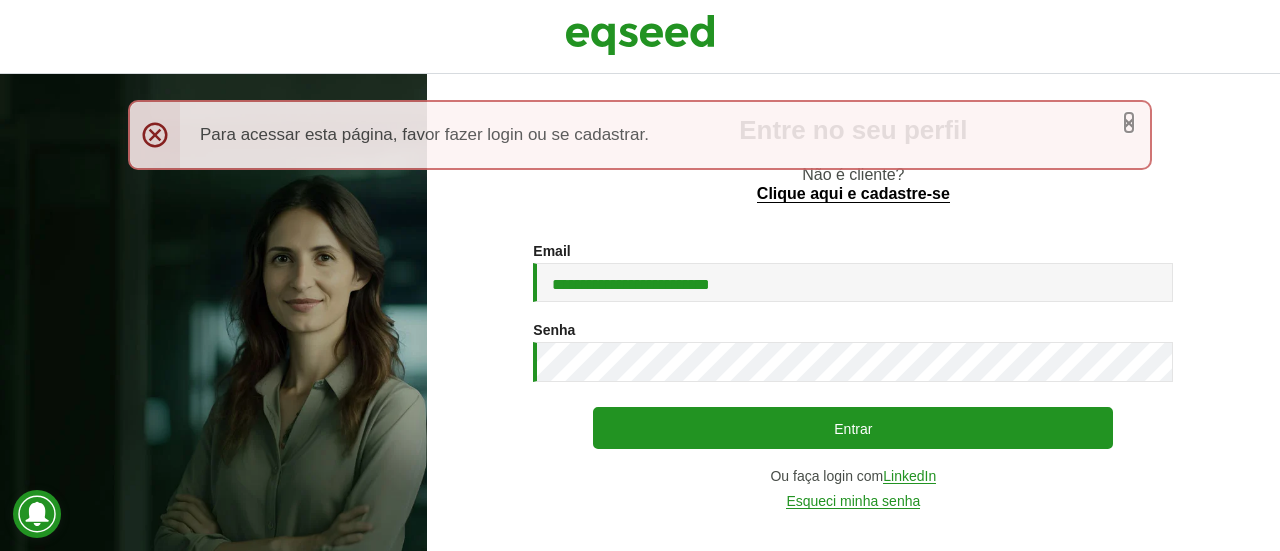 click on "×" at bounding box center (1129, 122) 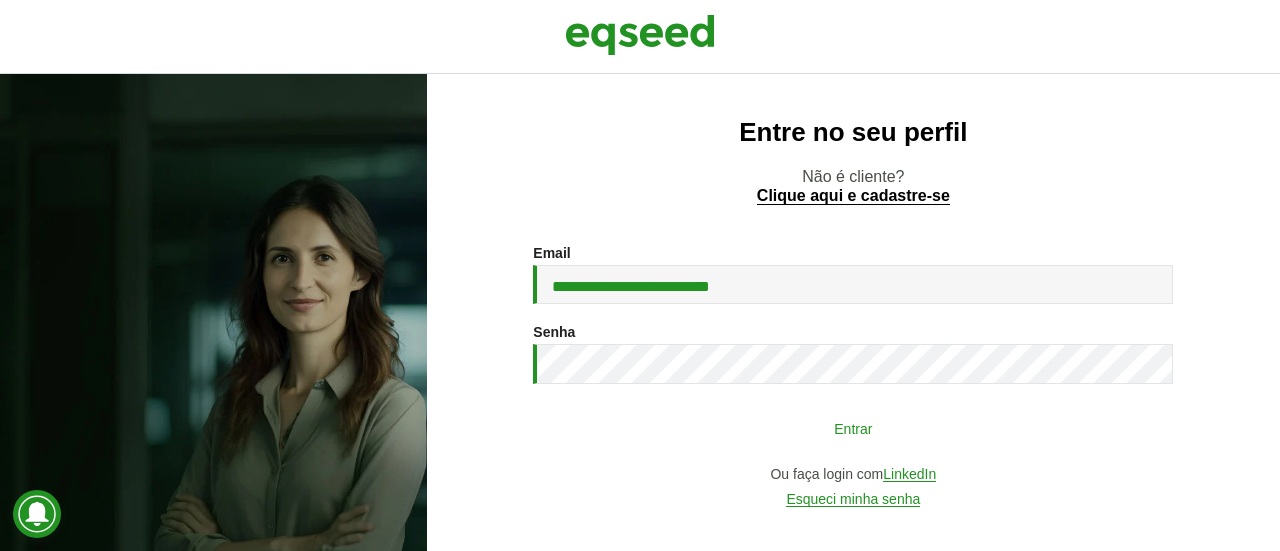 click on "Entrar" at bounding box center (853, 428) 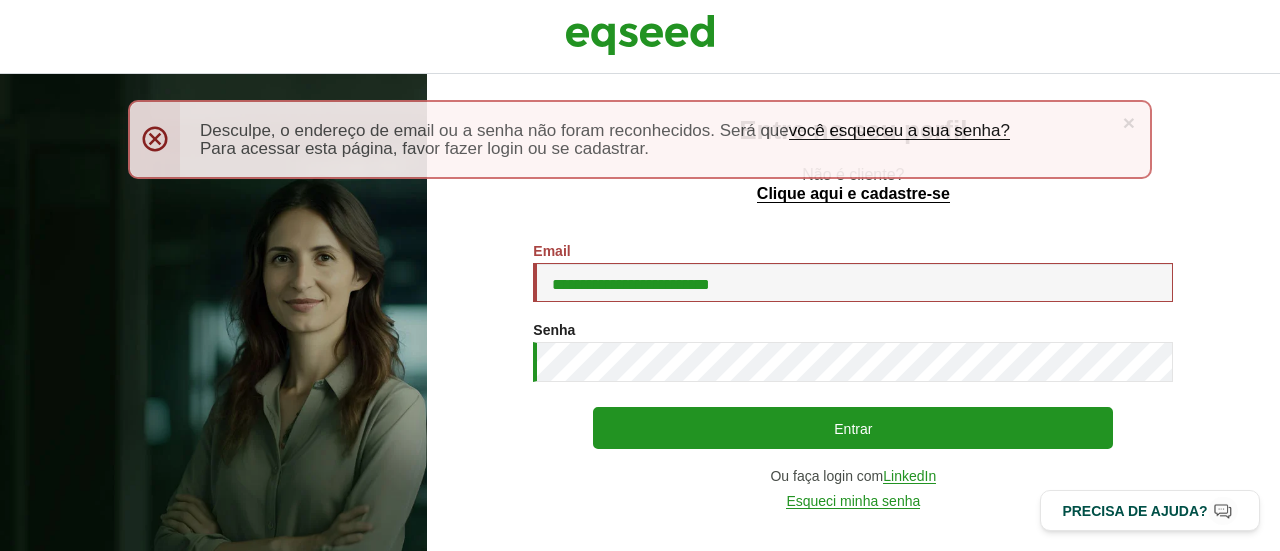 scroll, scrollTop: 0, scrollLeft: 0, axis: both 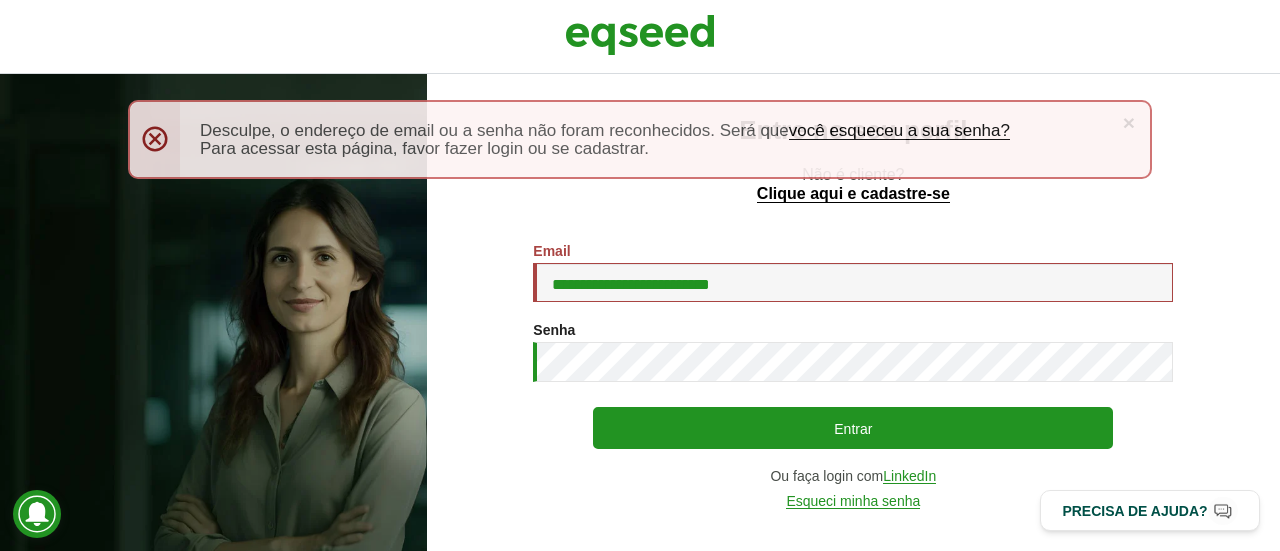 click on "×
Menssagem de erro
Desculpe, o endereço de email ou a senha não foram reconhecidos. Será que  você esqueceu a sua senha?
Para acessar esta página, favor fazer login ou se cadastrar." at bounding box center [640, 139] 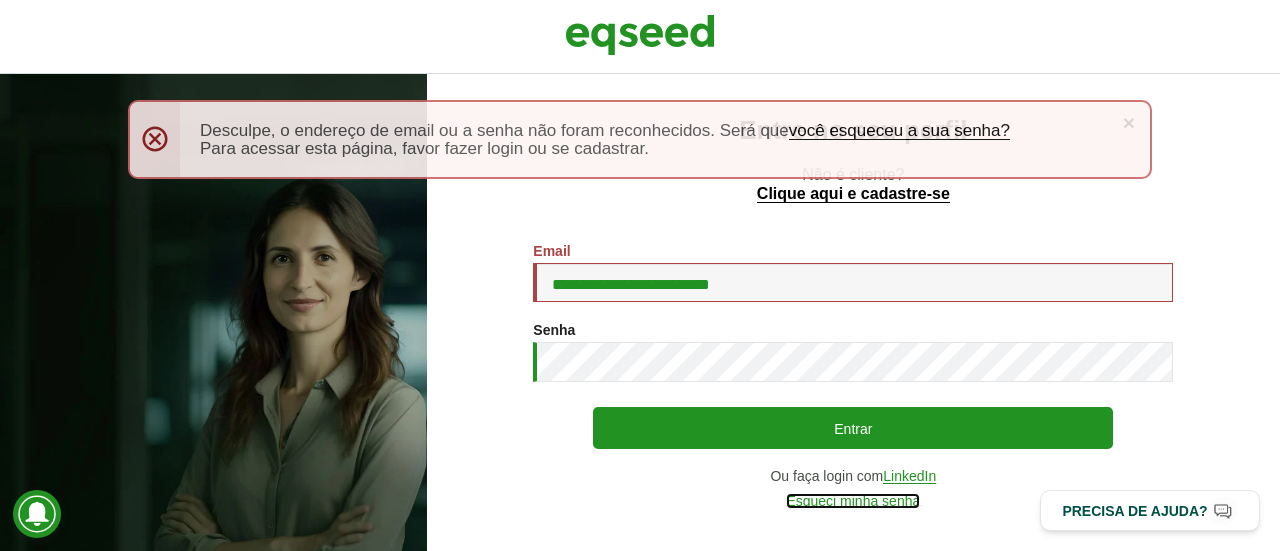 click on "Esqueci minha senha" at bounding box center [853, 501] 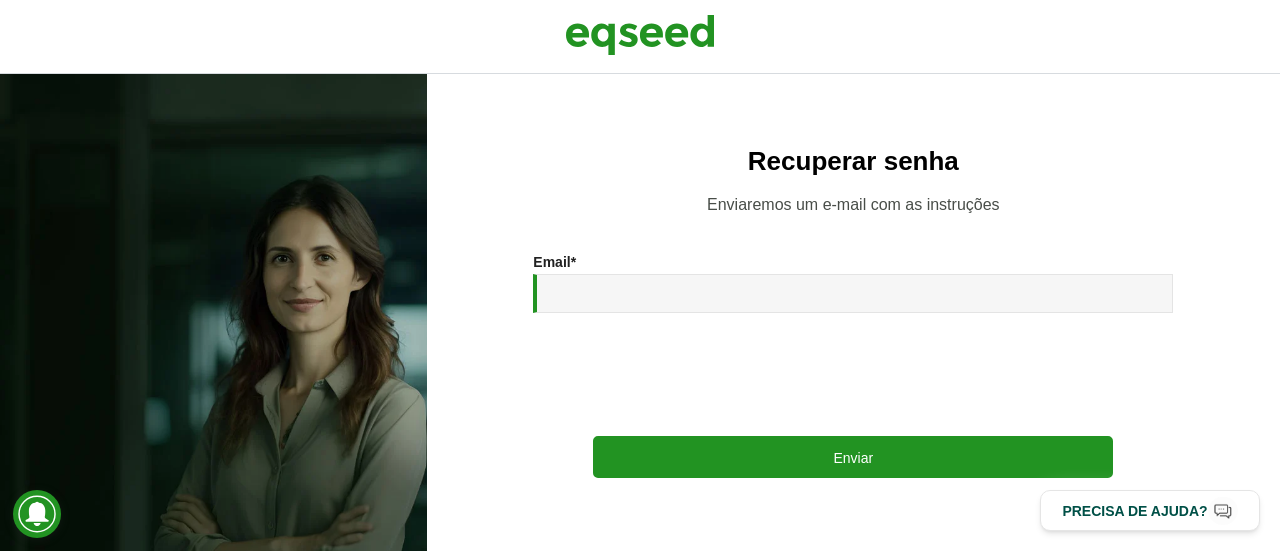 scroll, scrollTop: 0, scrollLeft: 0, axis: both 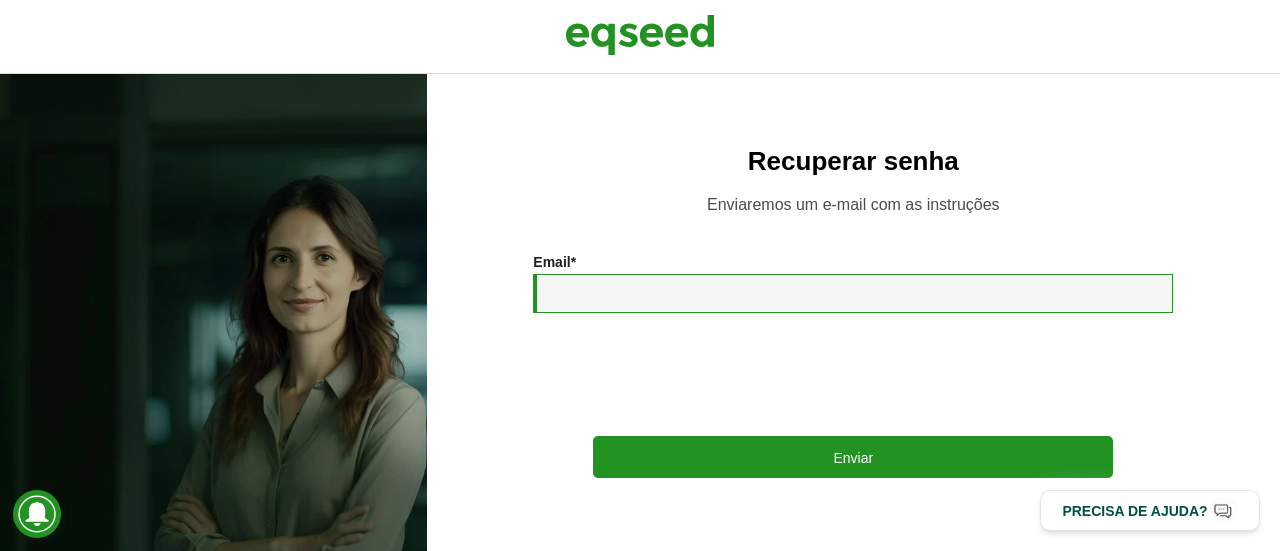 click on "Email  *" at bounding box center [853, 293] 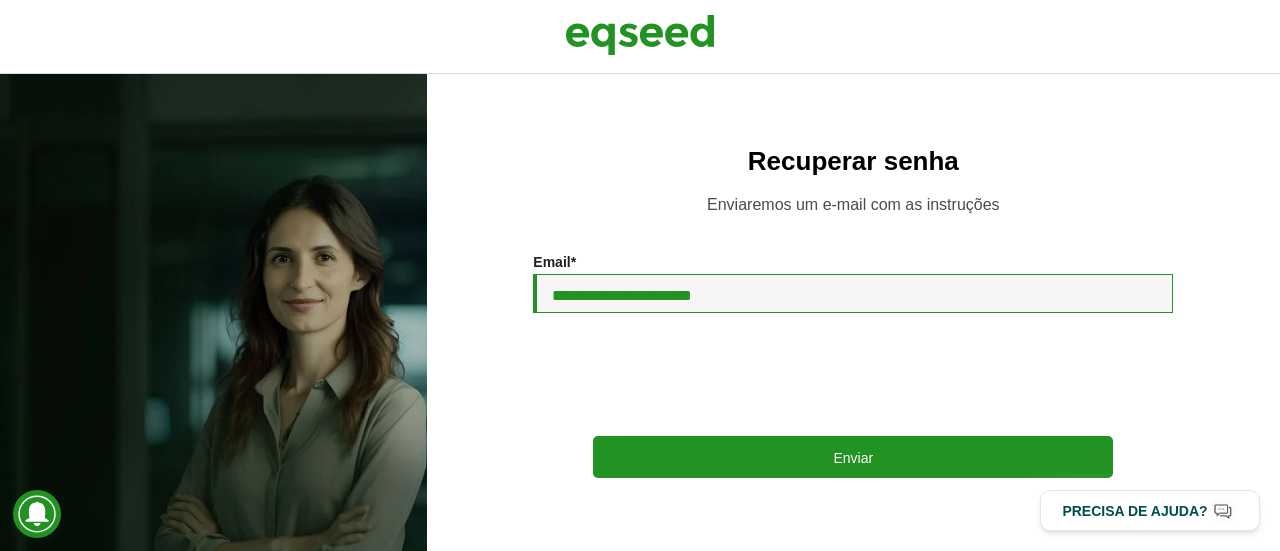 type on "**********" 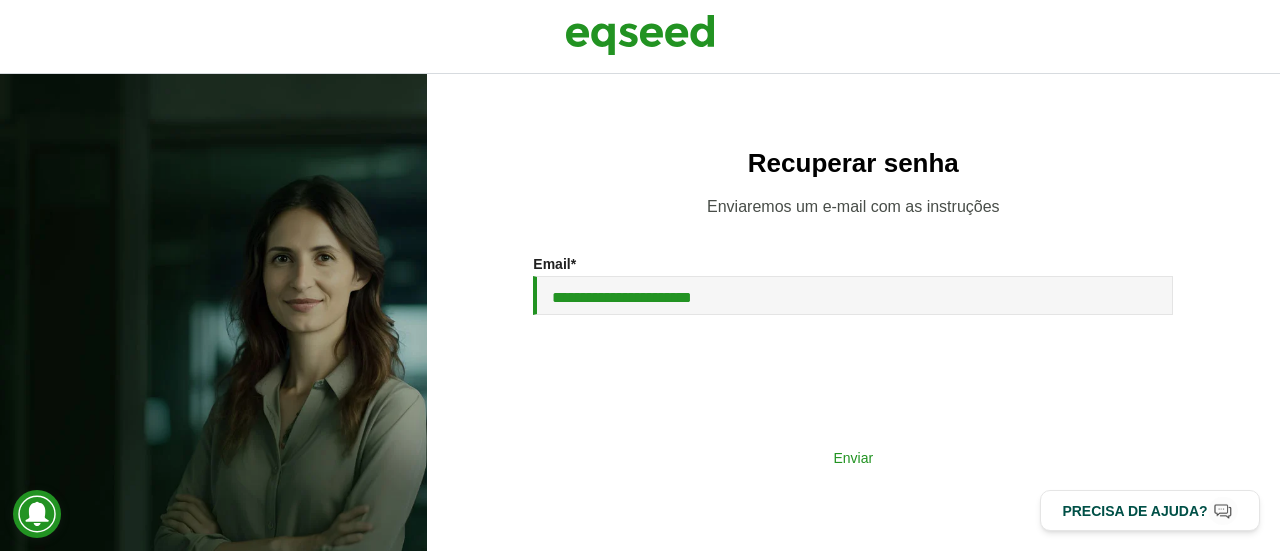 click on "Enviar" at bounding box center (853, 457) 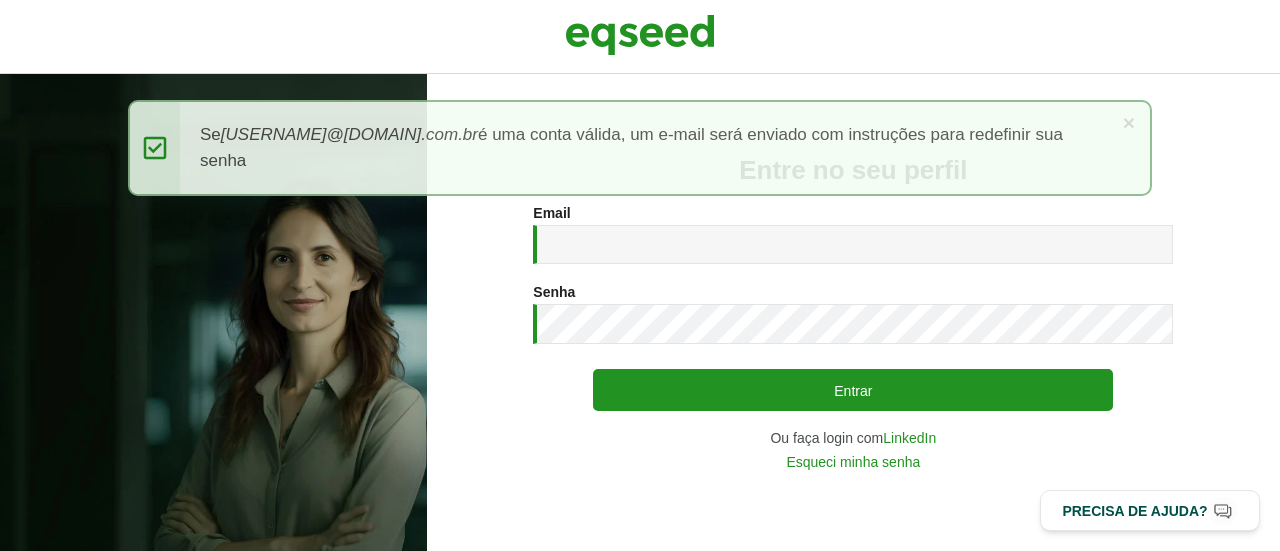 scroll, scrollTop: 0, scrollLeft: 0, axis: both 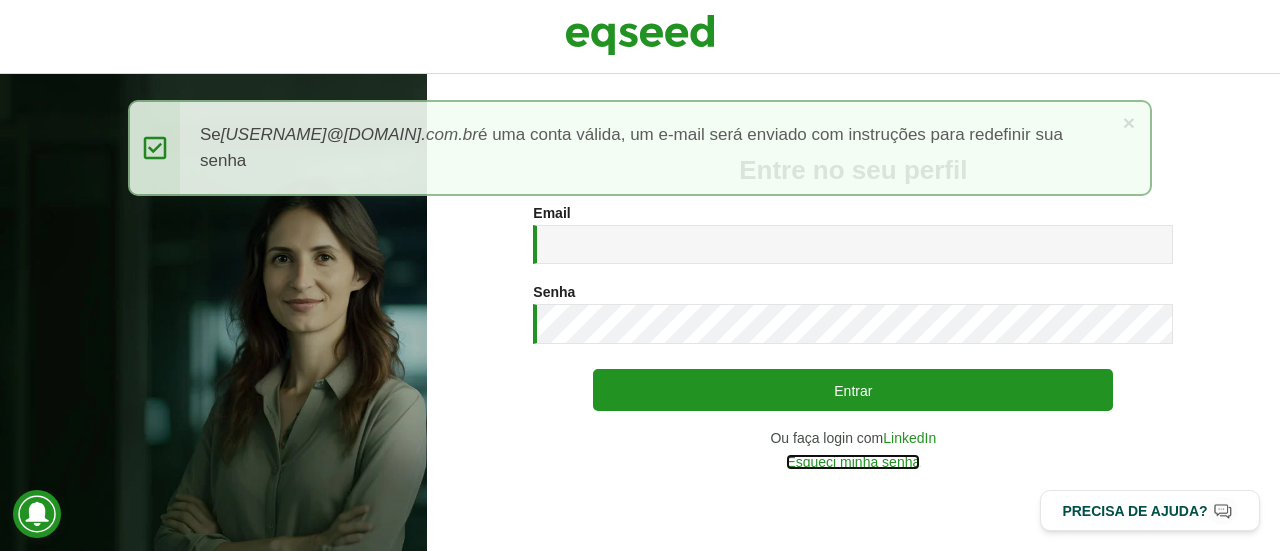 click on "Esqueci minha senha" at bounding box center (853, 462) 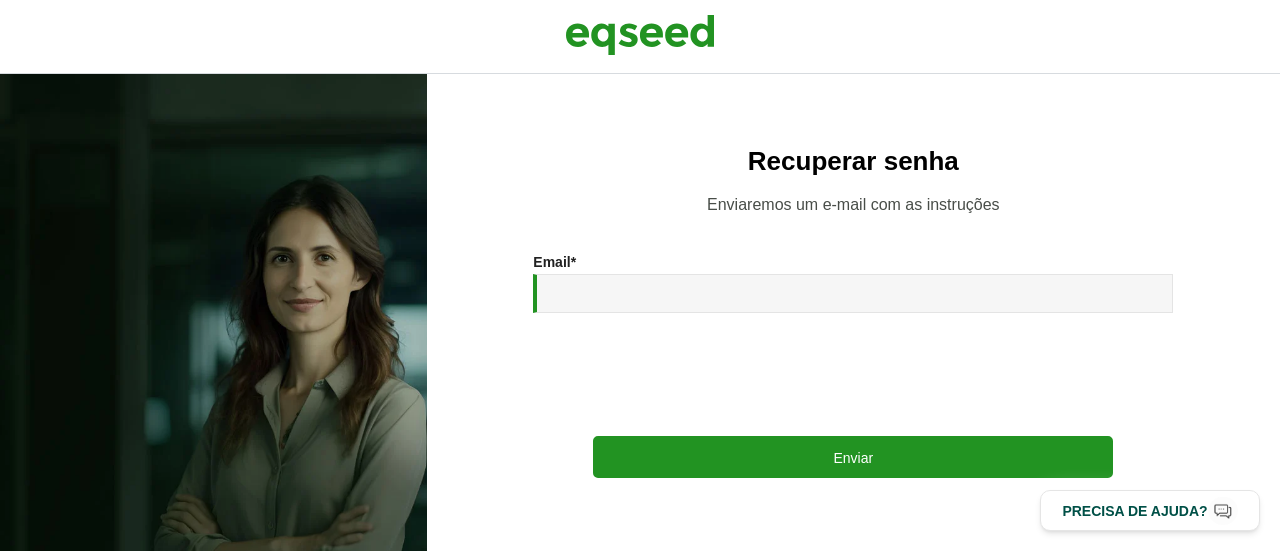 click on "Email  *" at bounding box center (853, 293) 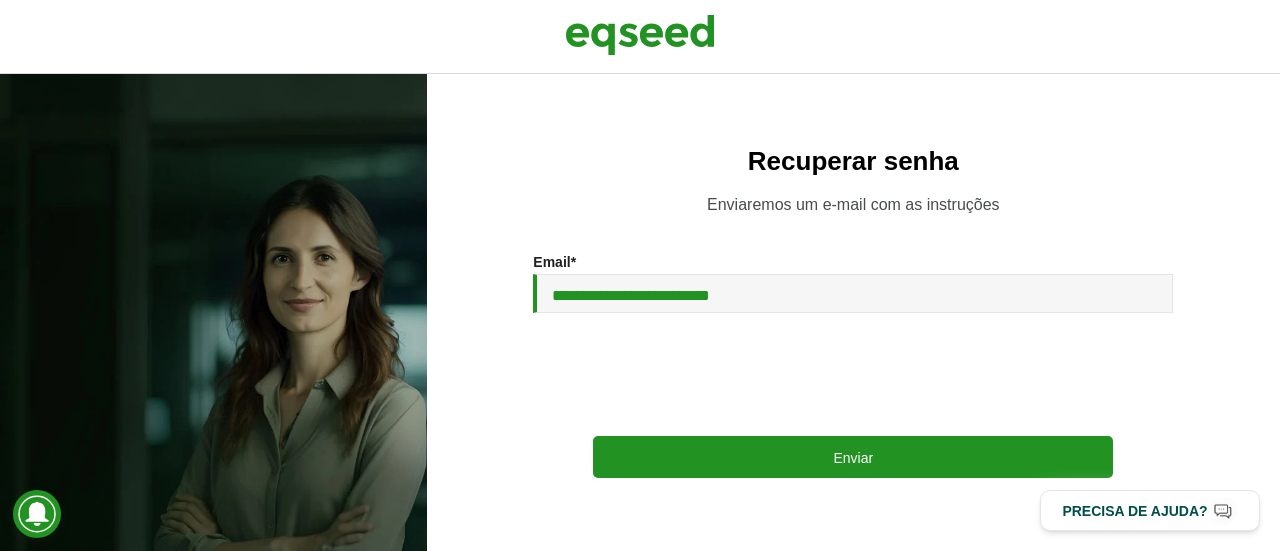 type on "**********" 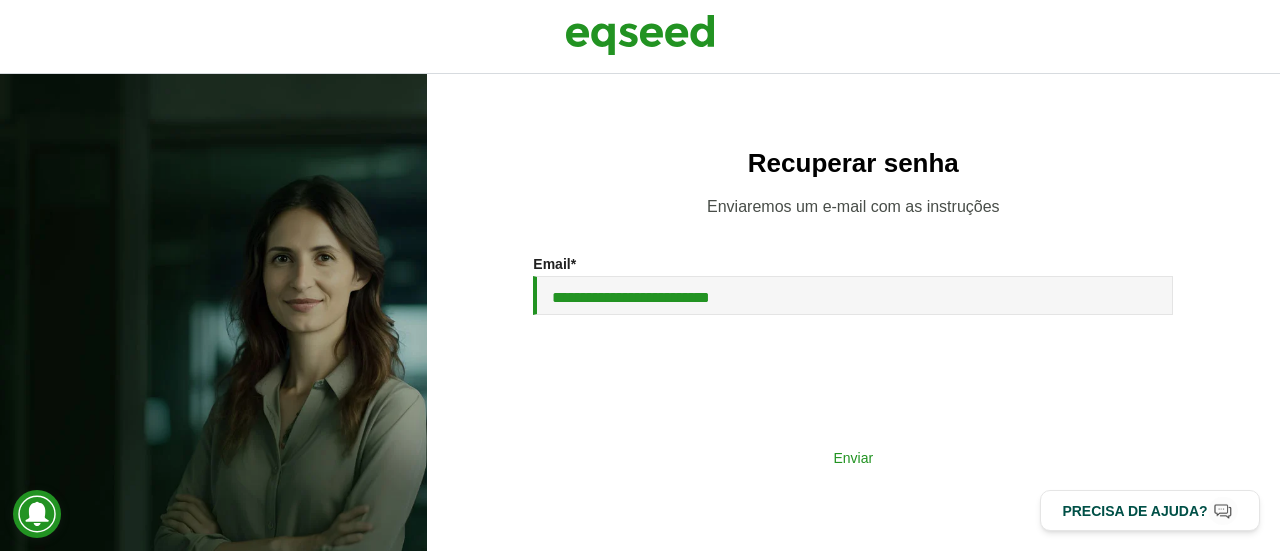 click on "Enviar" at bounding box center (853, 457) 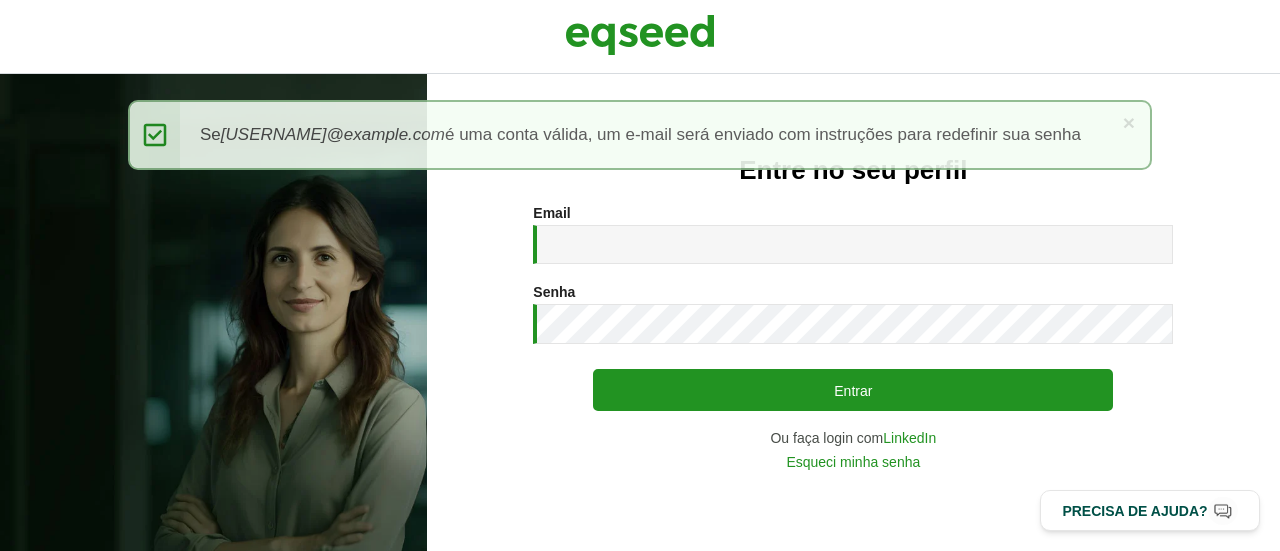 scroll, scrollTop: 0, scrollLeft: 0, axis: both 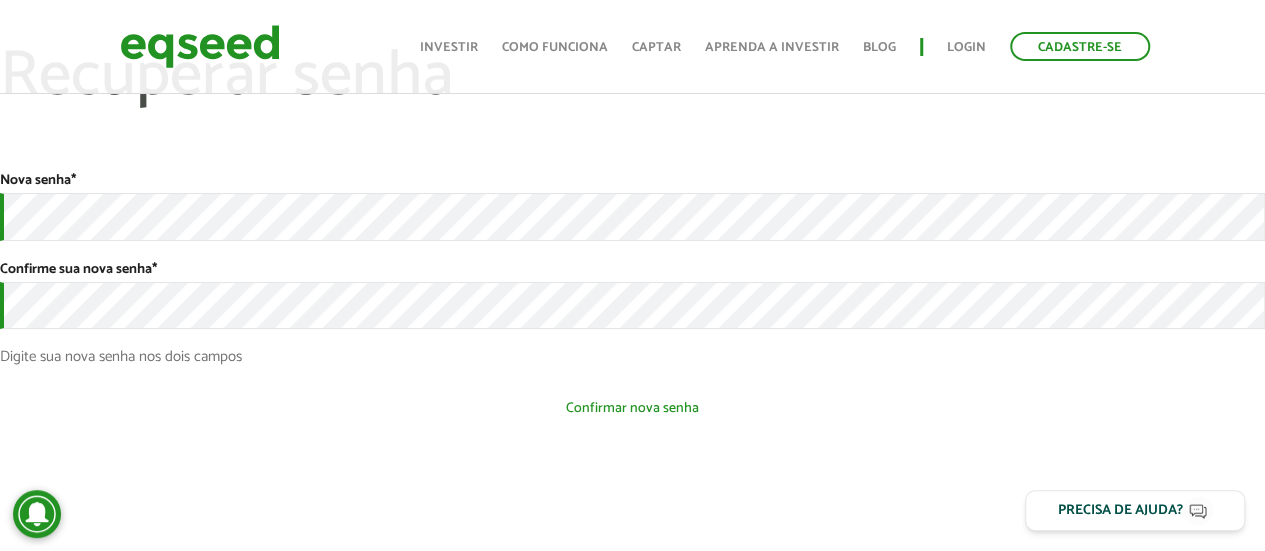 click on "Confirmar nova senha" at bounding box center (632, 408) 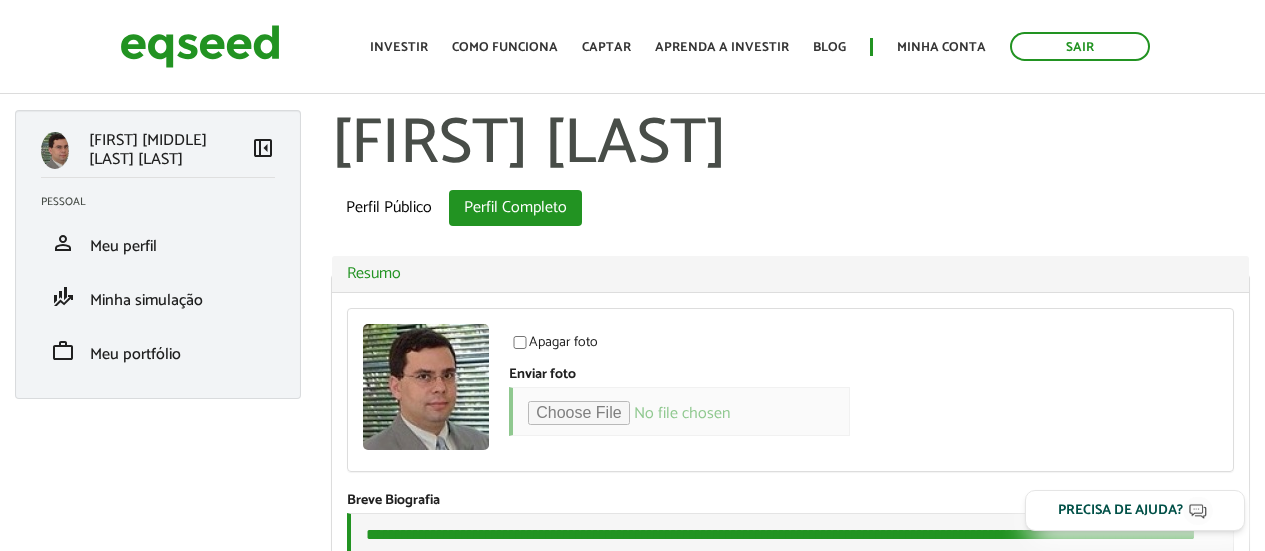 scroll, scrollTop: 0, scrollLeft: 0, axis: both 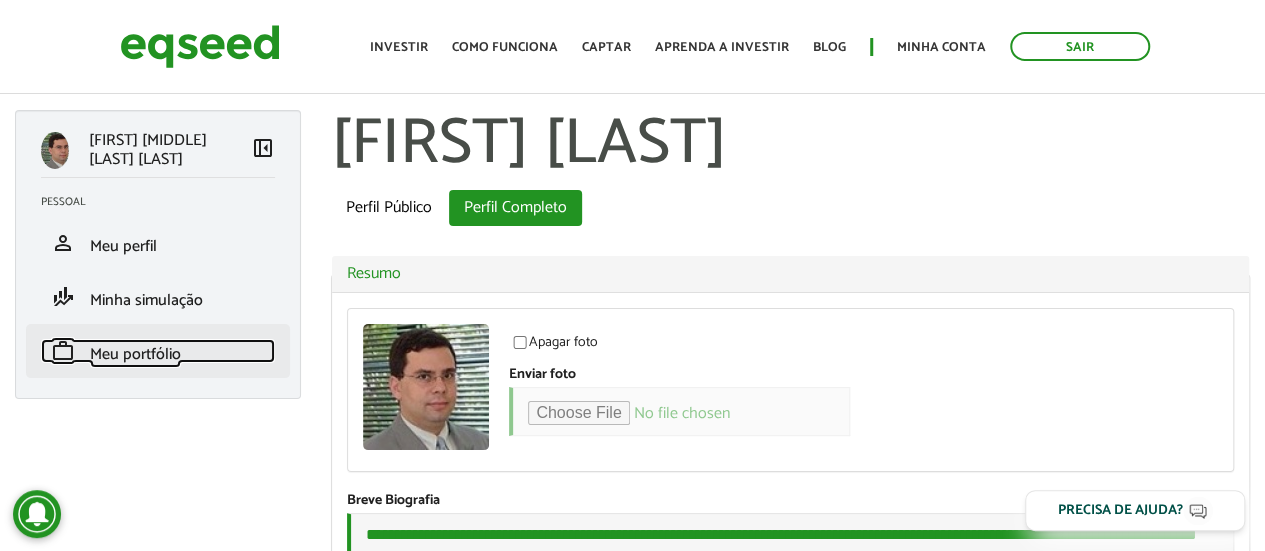 click on "Meu portfólio" at bounding box center (135, 354) 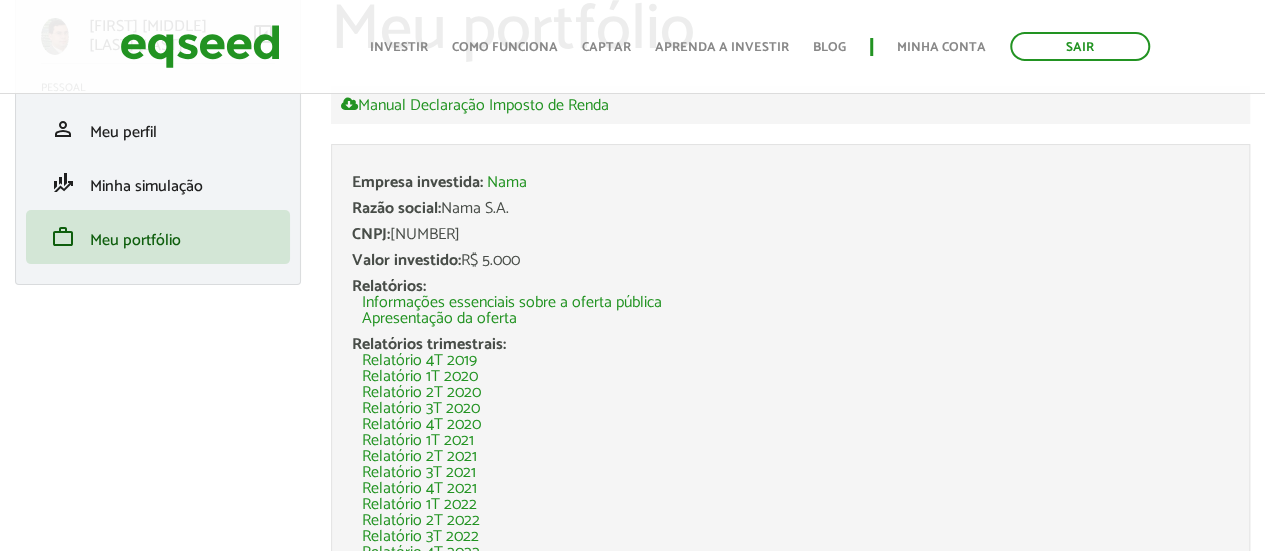 scroll, scrollTop: 196, scrollLeft: 0, axis: vertical 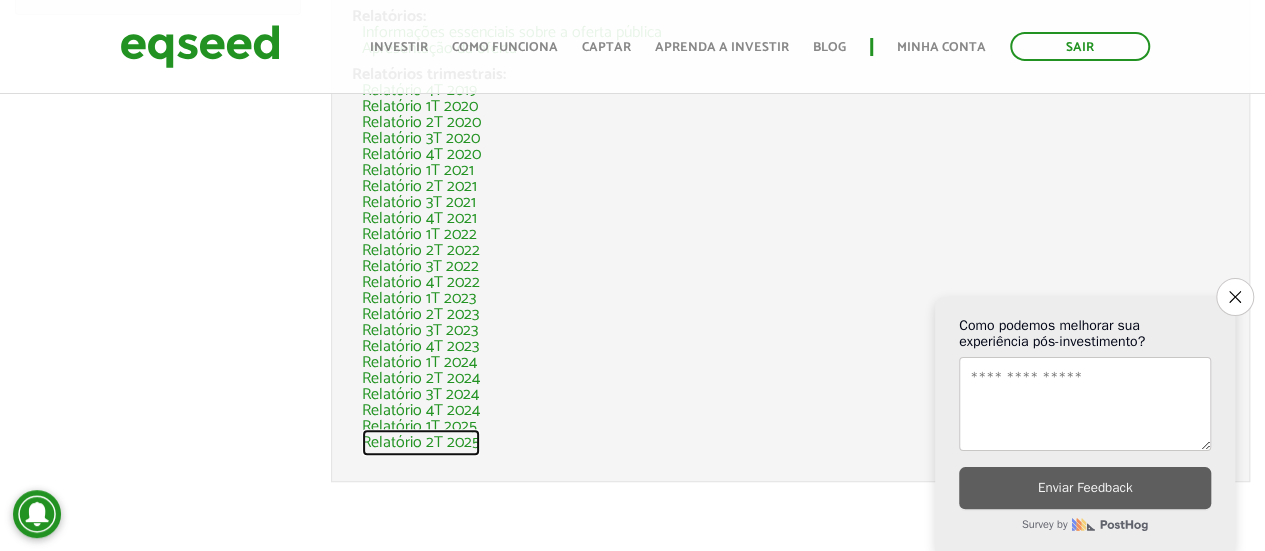 click on "Relatório 2T 2025" at bounding box center [421, 443] 